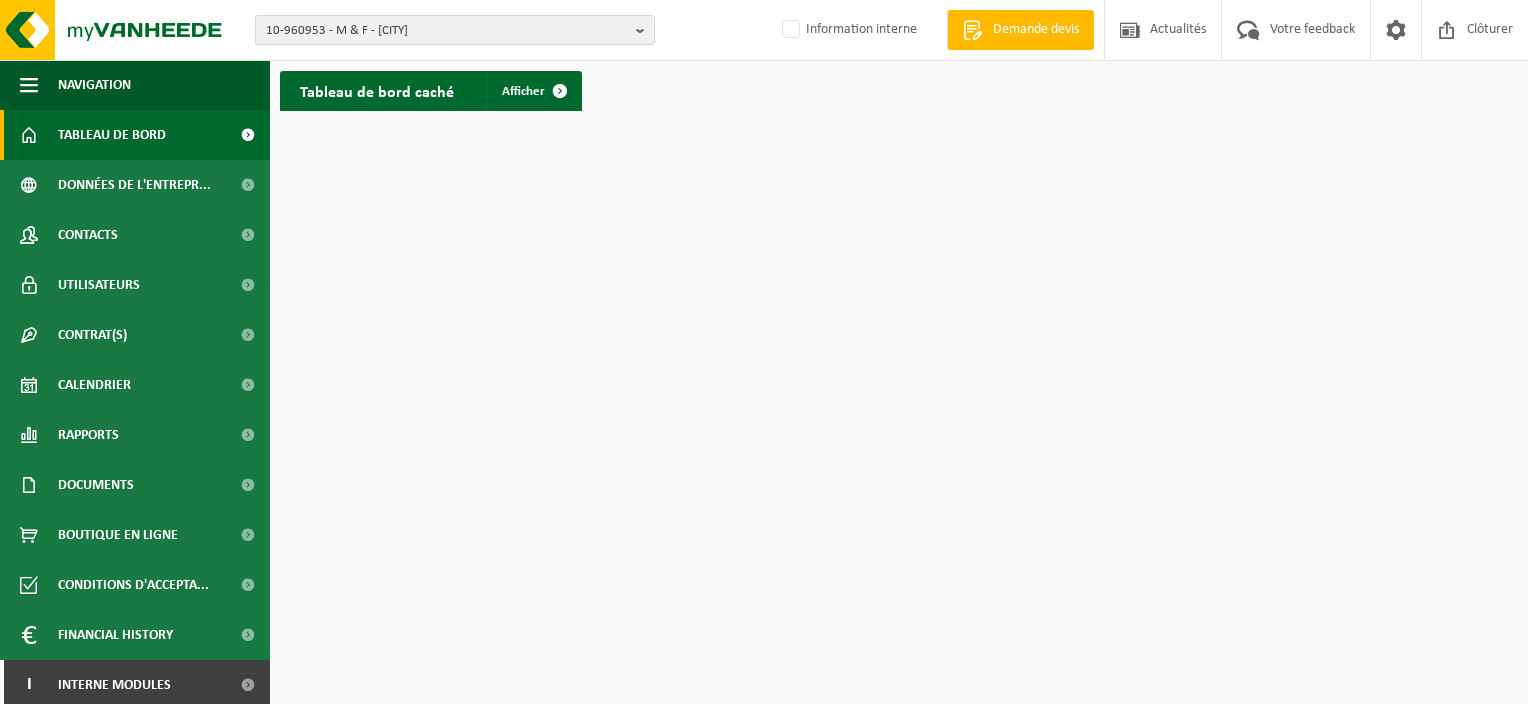 scroll, scrollTop: 0, scrollLeft: 0, axis: both 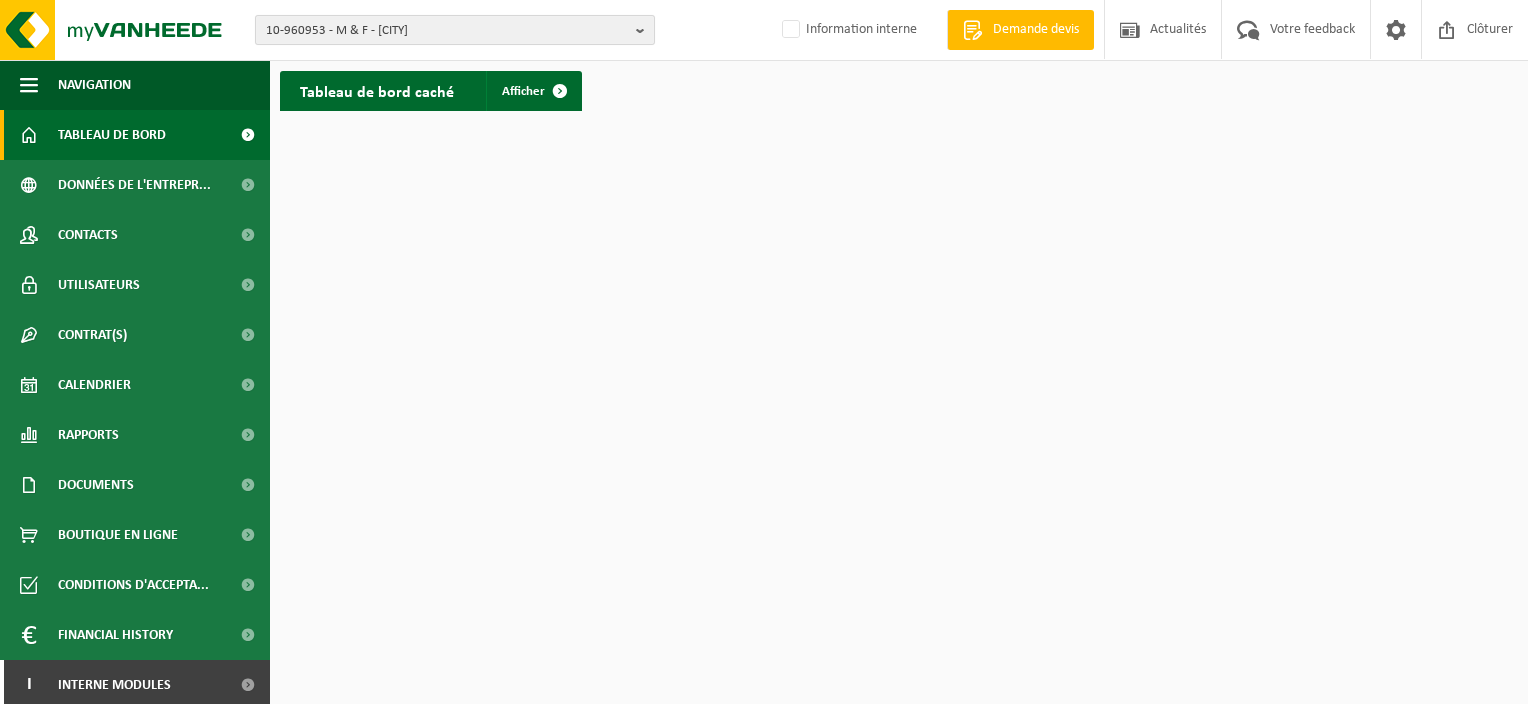 click on "10-960953 - M & F - NIEUWKERKEN-WAAS" at bounding box center [447, 31] 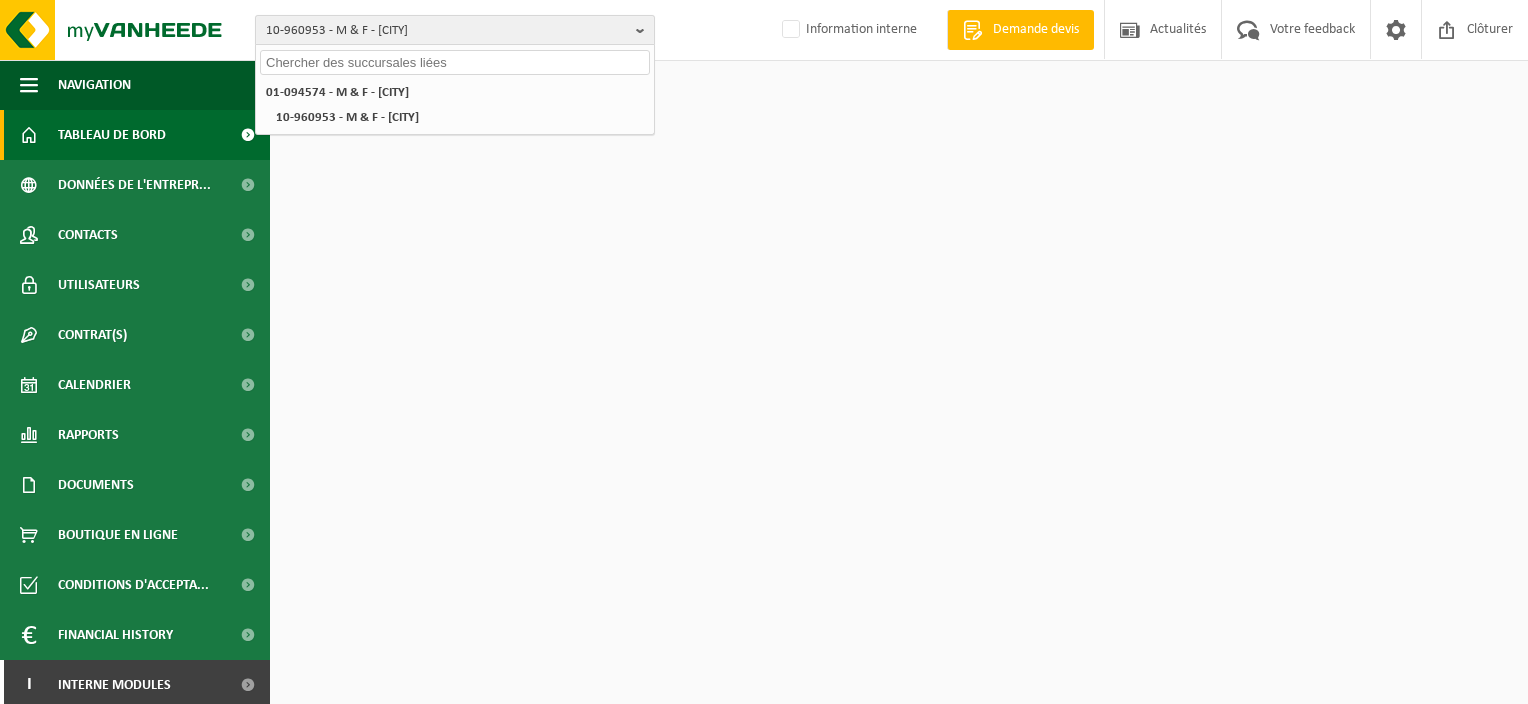 paste on "[CODE]" 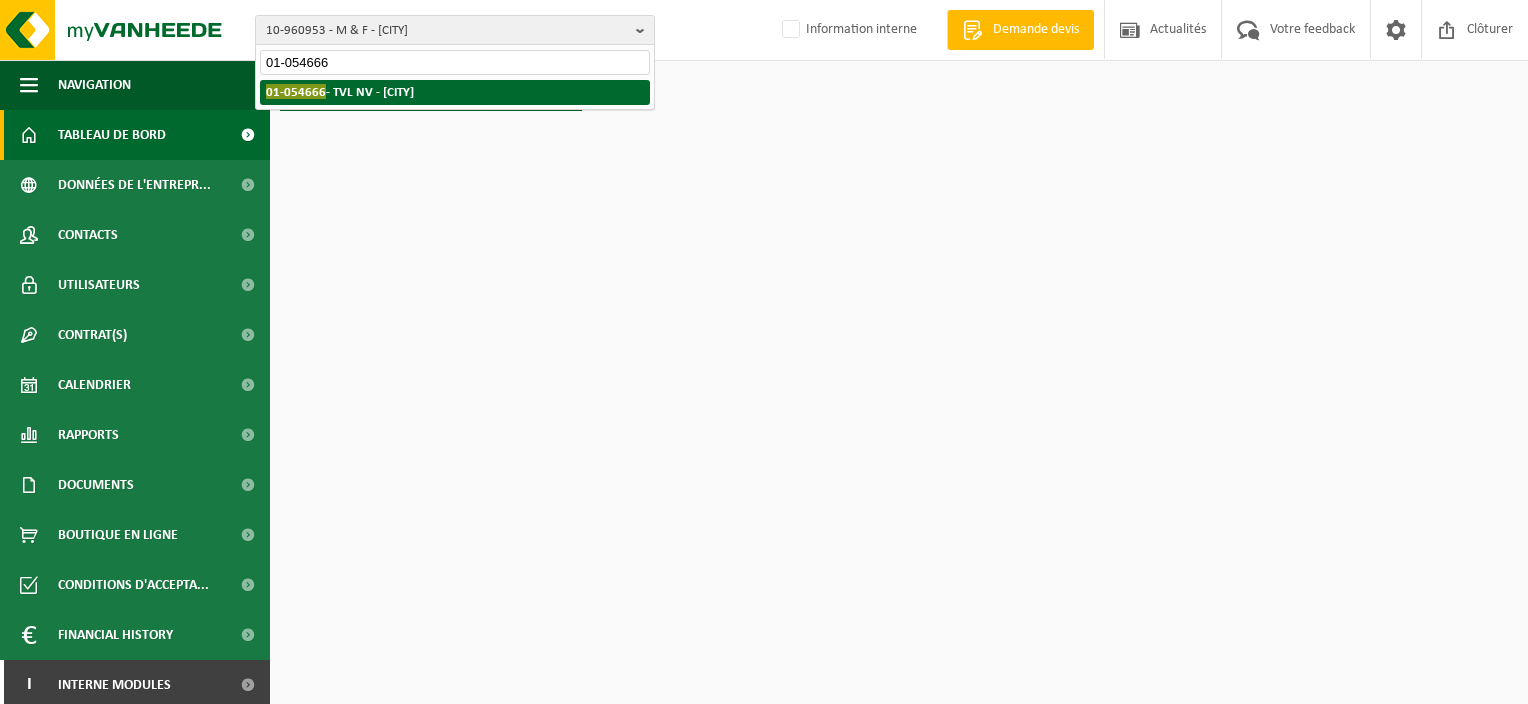 type on "[CODE]" 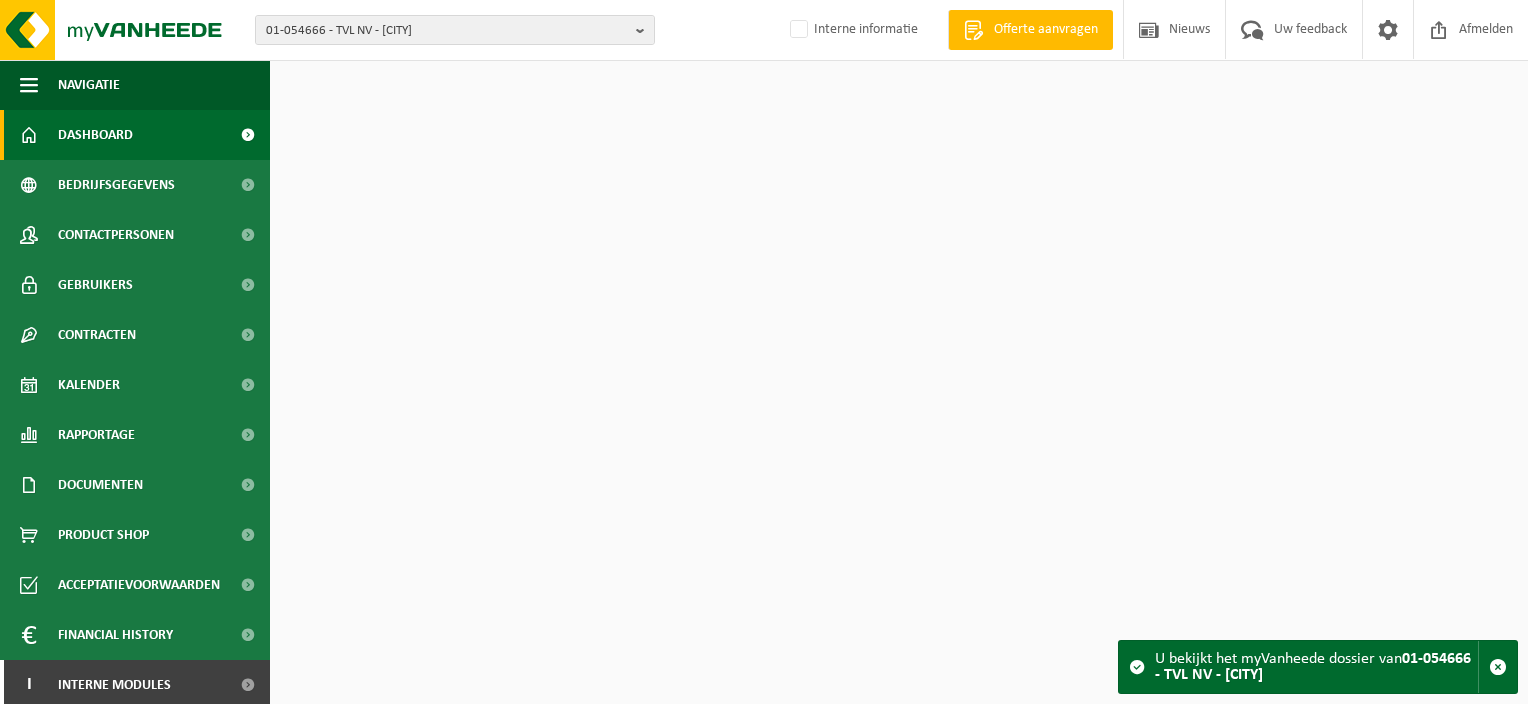 scroll, scrollTop: 0, scrollLeft: 0, axis: both 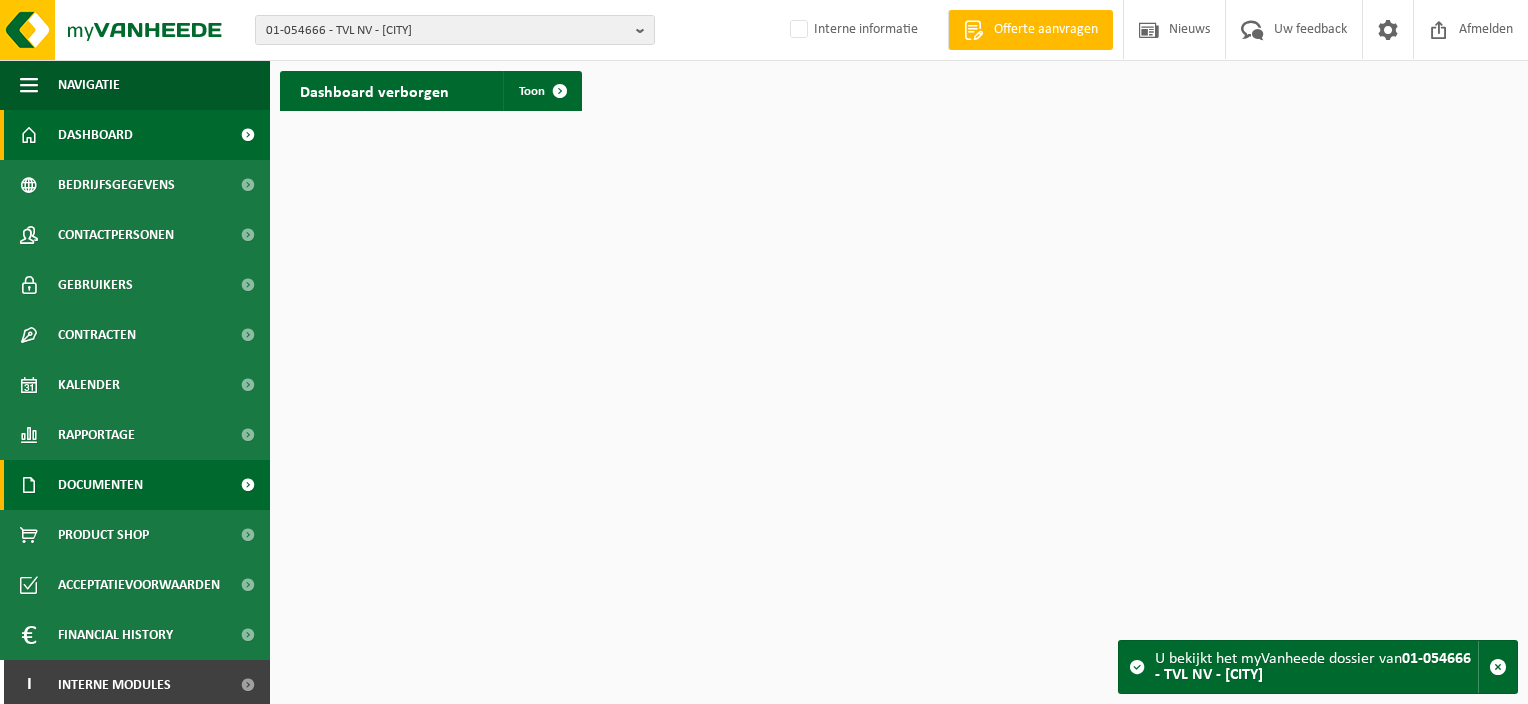 click on "Documenten" at bounding box center [100, 485] 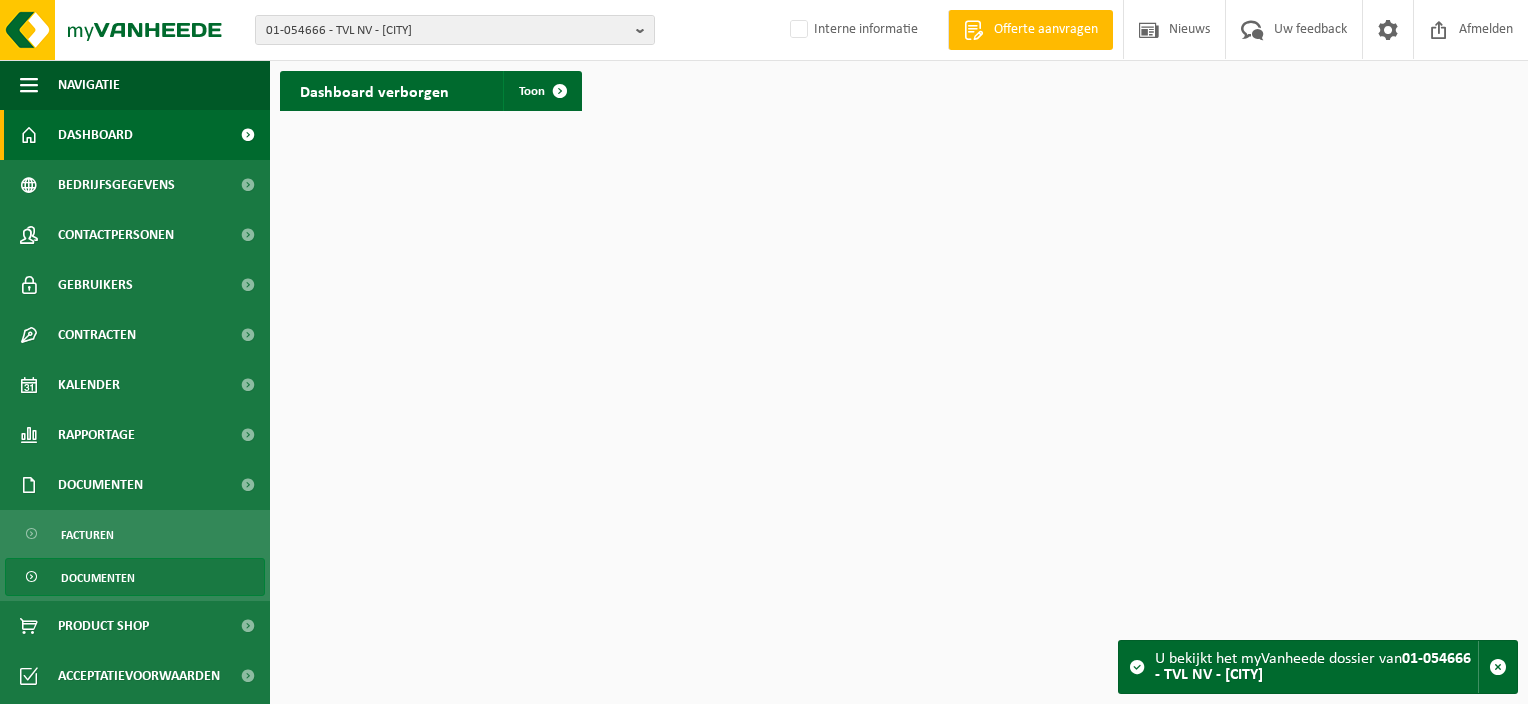 click on "Documenten" at bounding box center [98, 578] 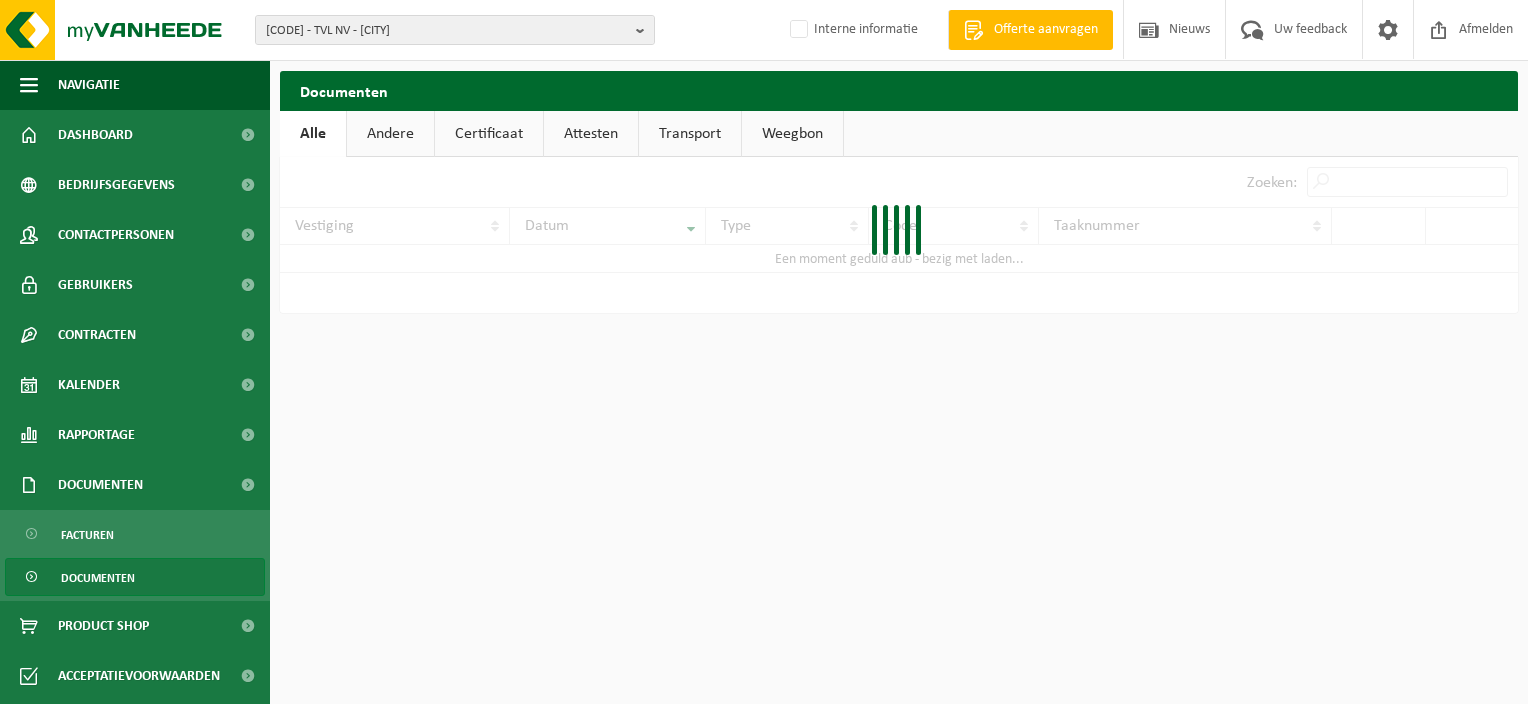 scroll, scrollTop: 0, scrollLeft: 0, axis: both 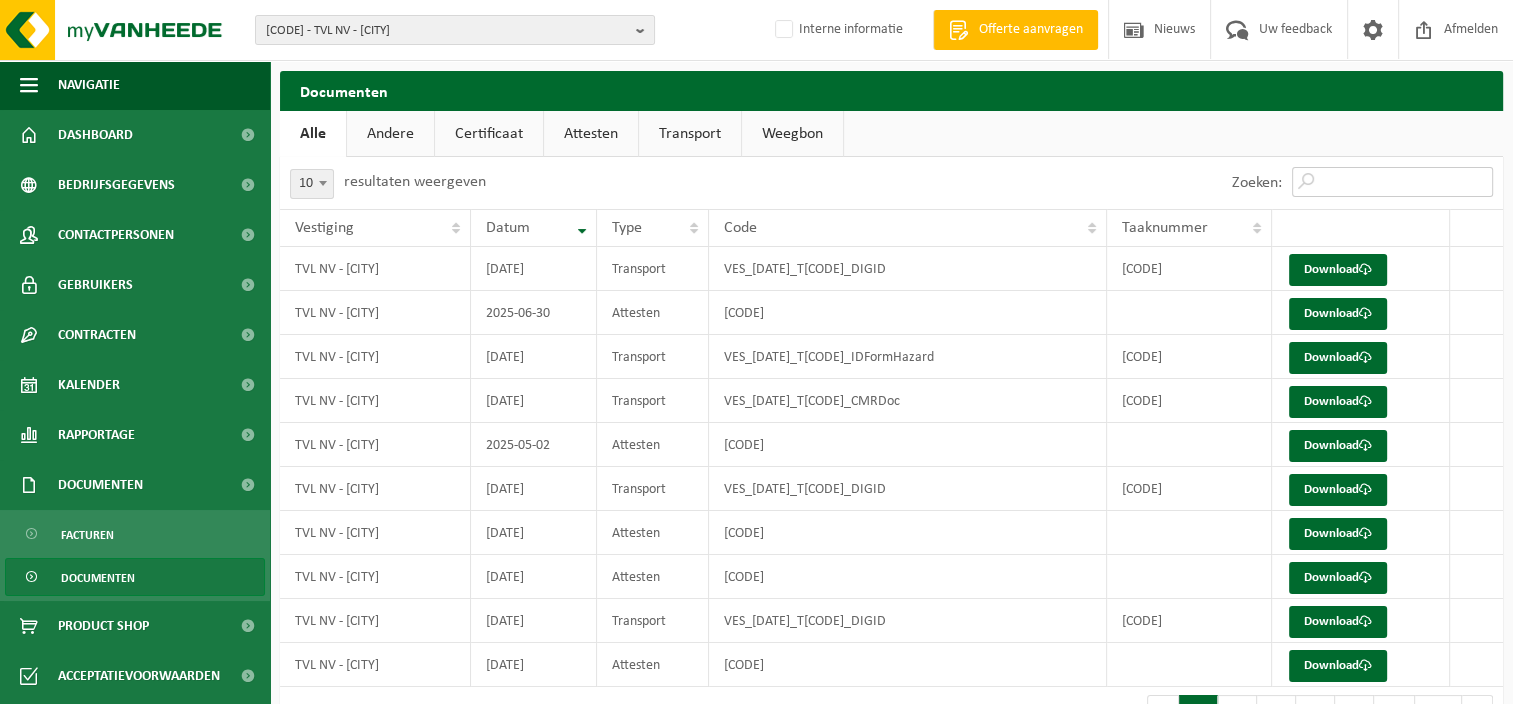 click on "Zoeken:" at bounding box center (1392, 182) 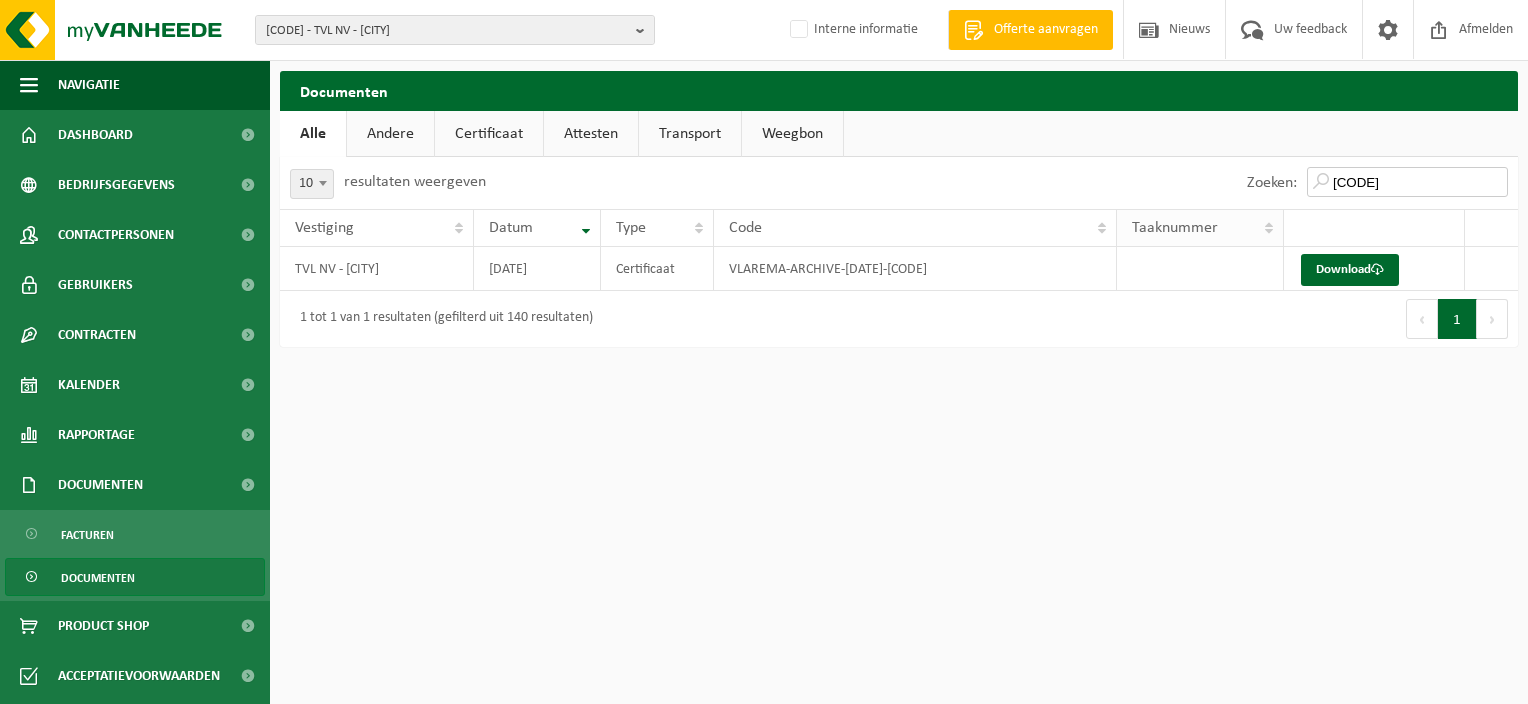 drag, startPoint x: 1412, startPoint y: 184, endPoint x: 1135, endPoint y: 220, distance: 279.32956 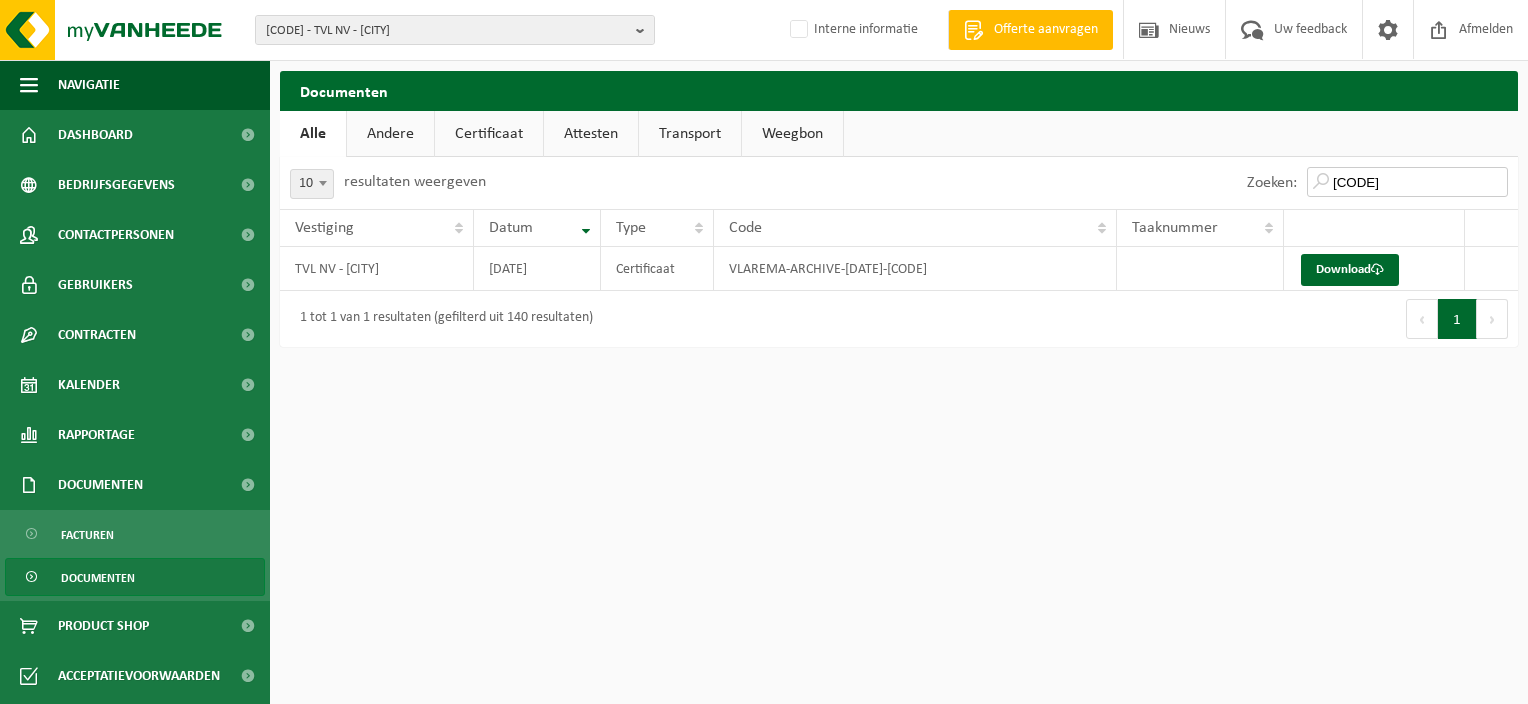 type on "01-054666" 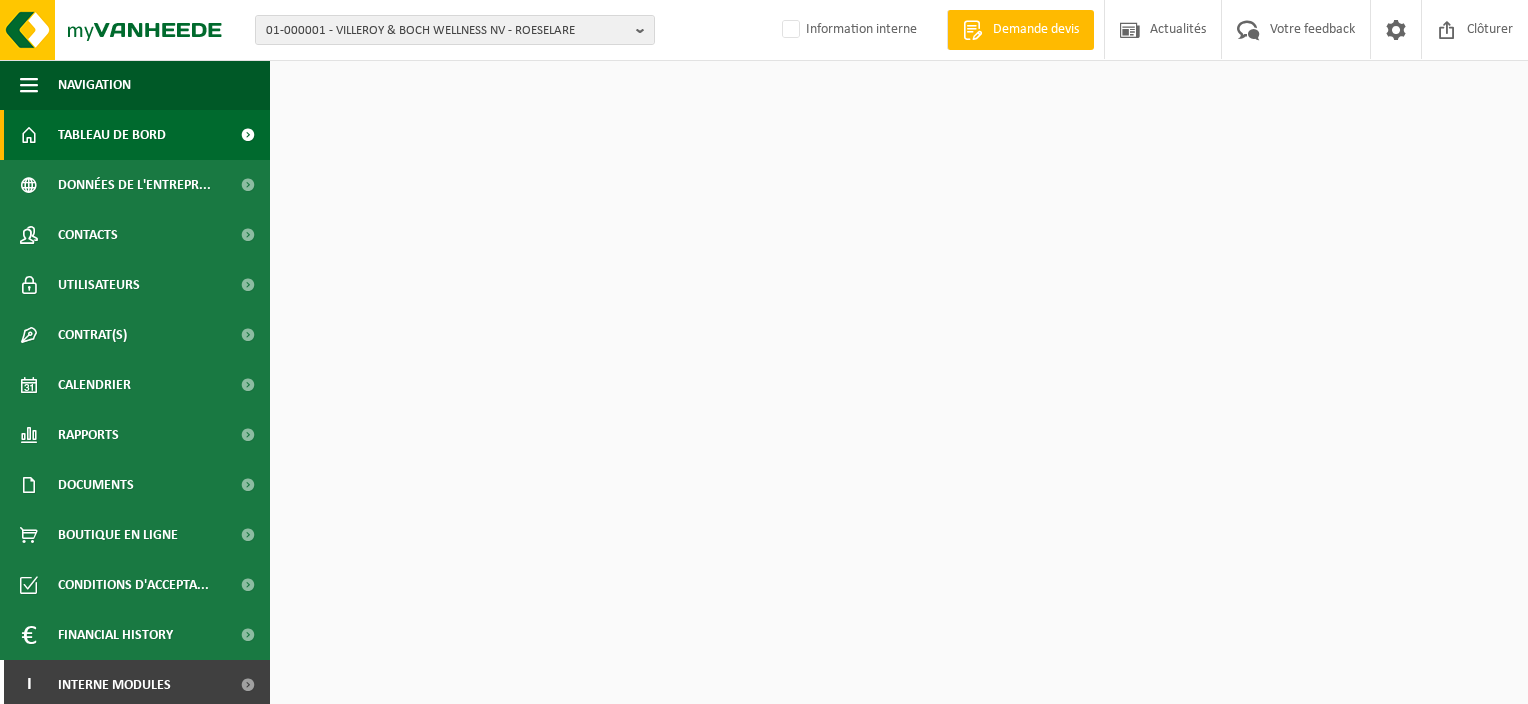 scroll, scrollTop: 0, scrollLeft: 0, axis: both 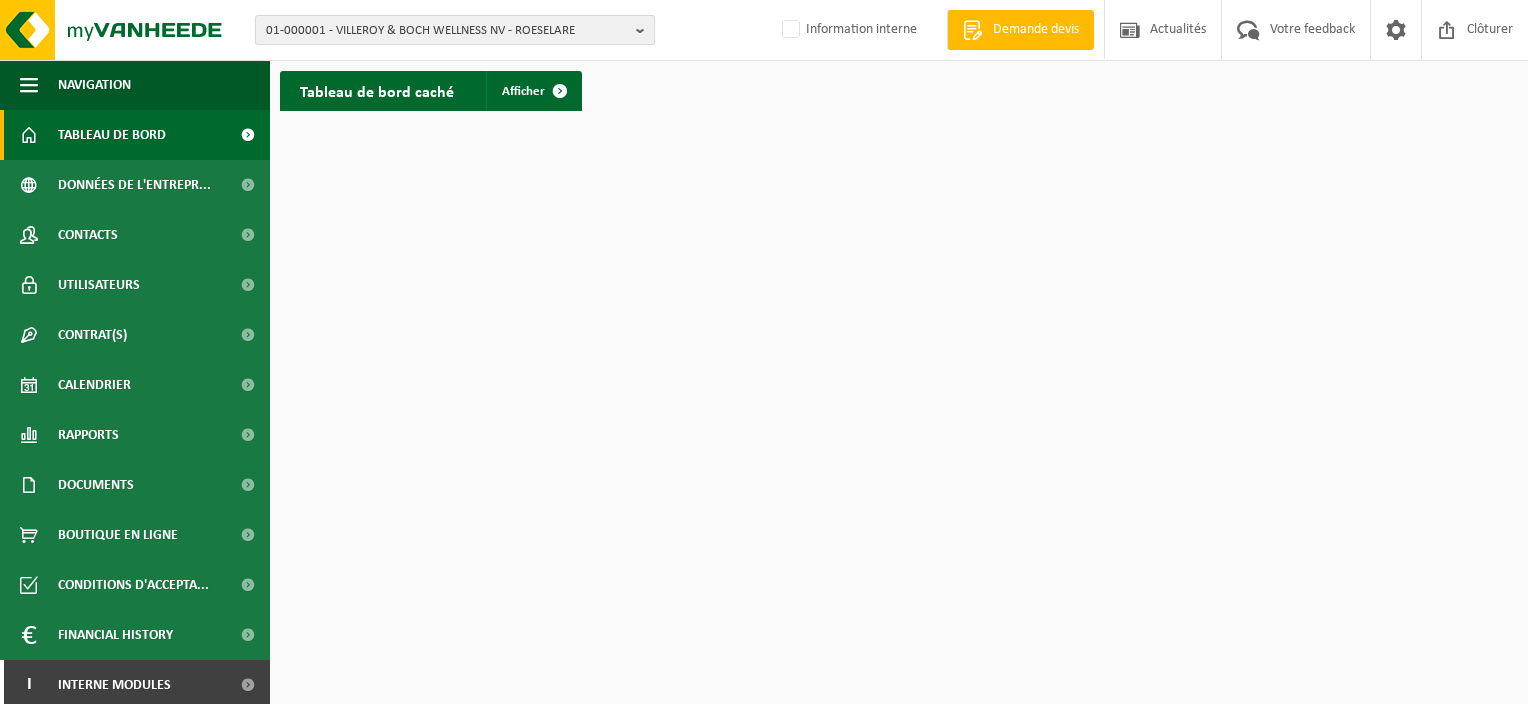 click on "01-000001 - VILLEROY & BOCH WELLNESS NV - ROESELARE" at bounding box center [447, 31] 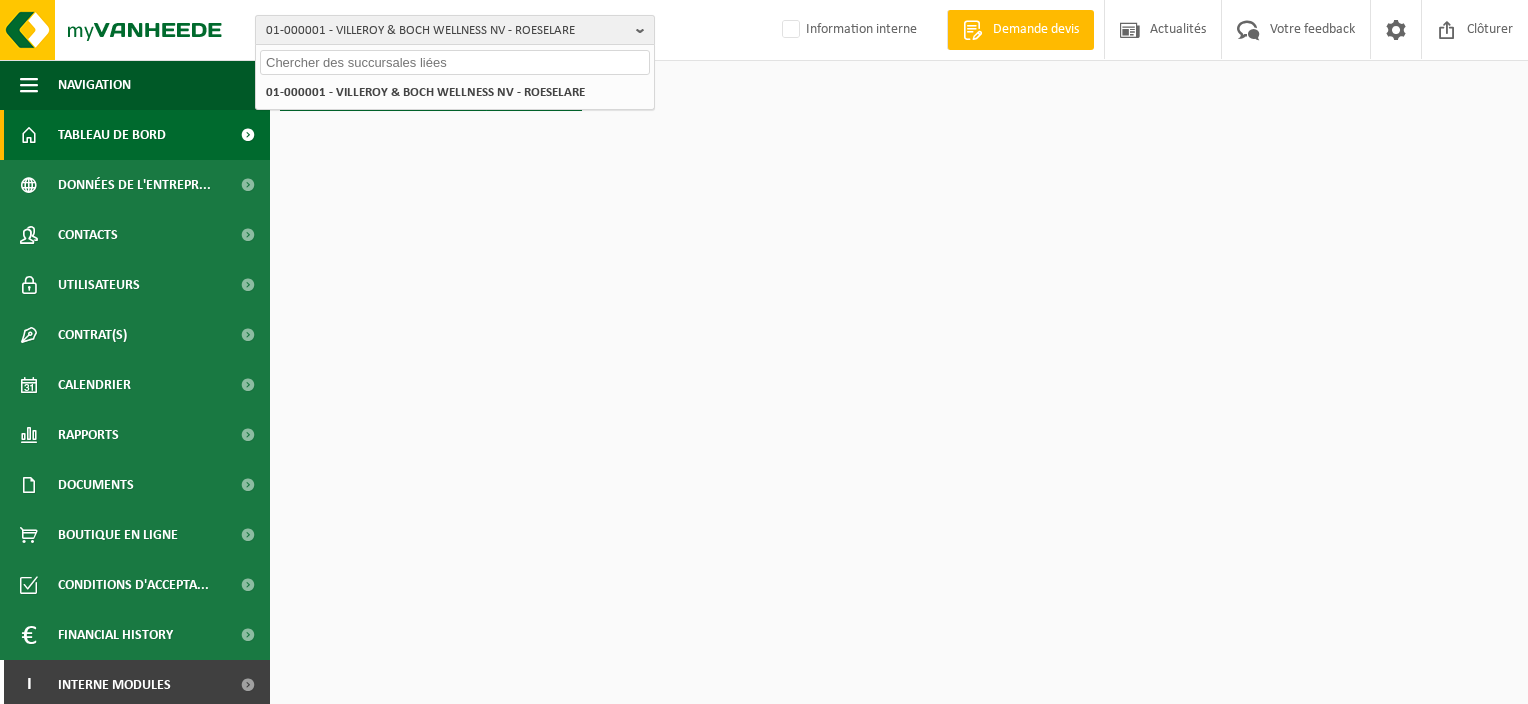 click on "01-000001 - VILLEROY & BOCH WELLNESS NV - ROESELARE" at bounding box center [447, 31] 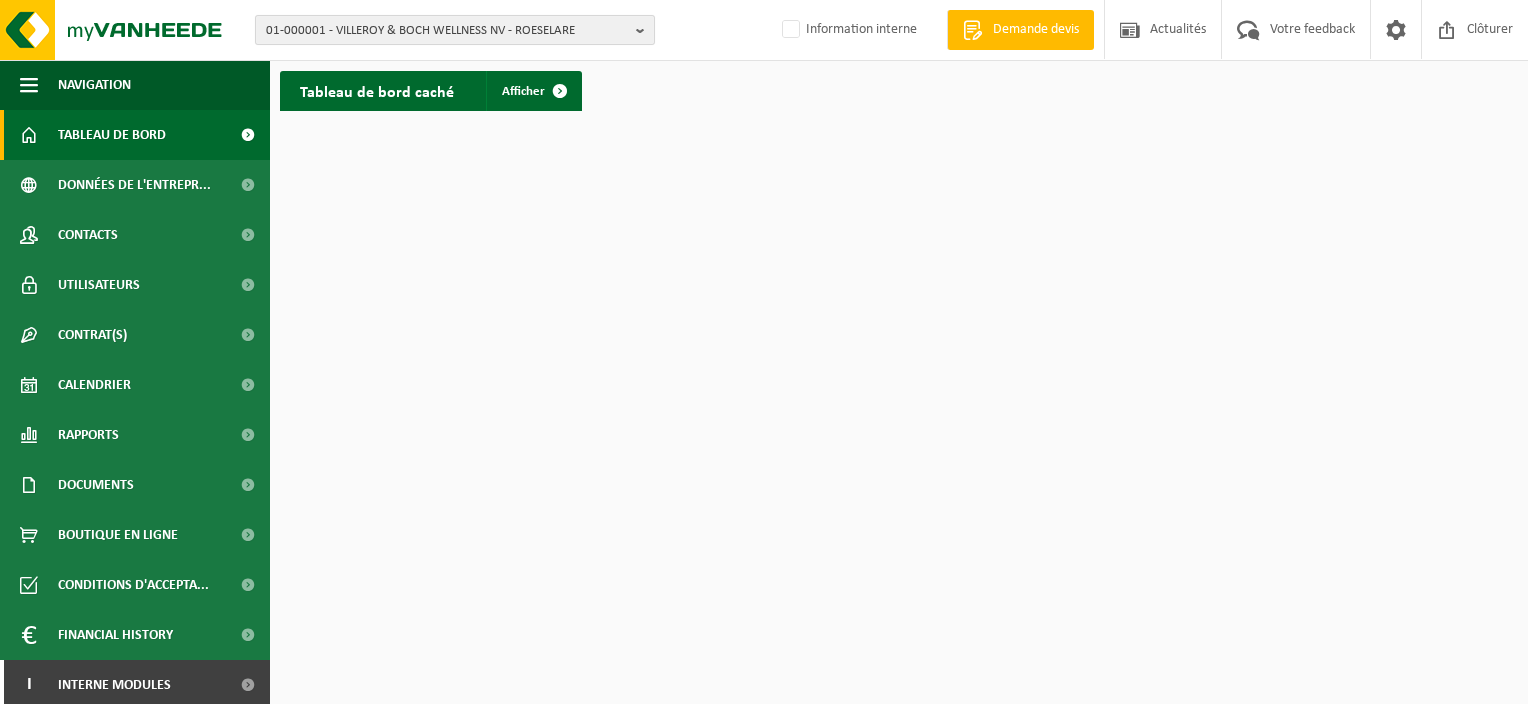 type 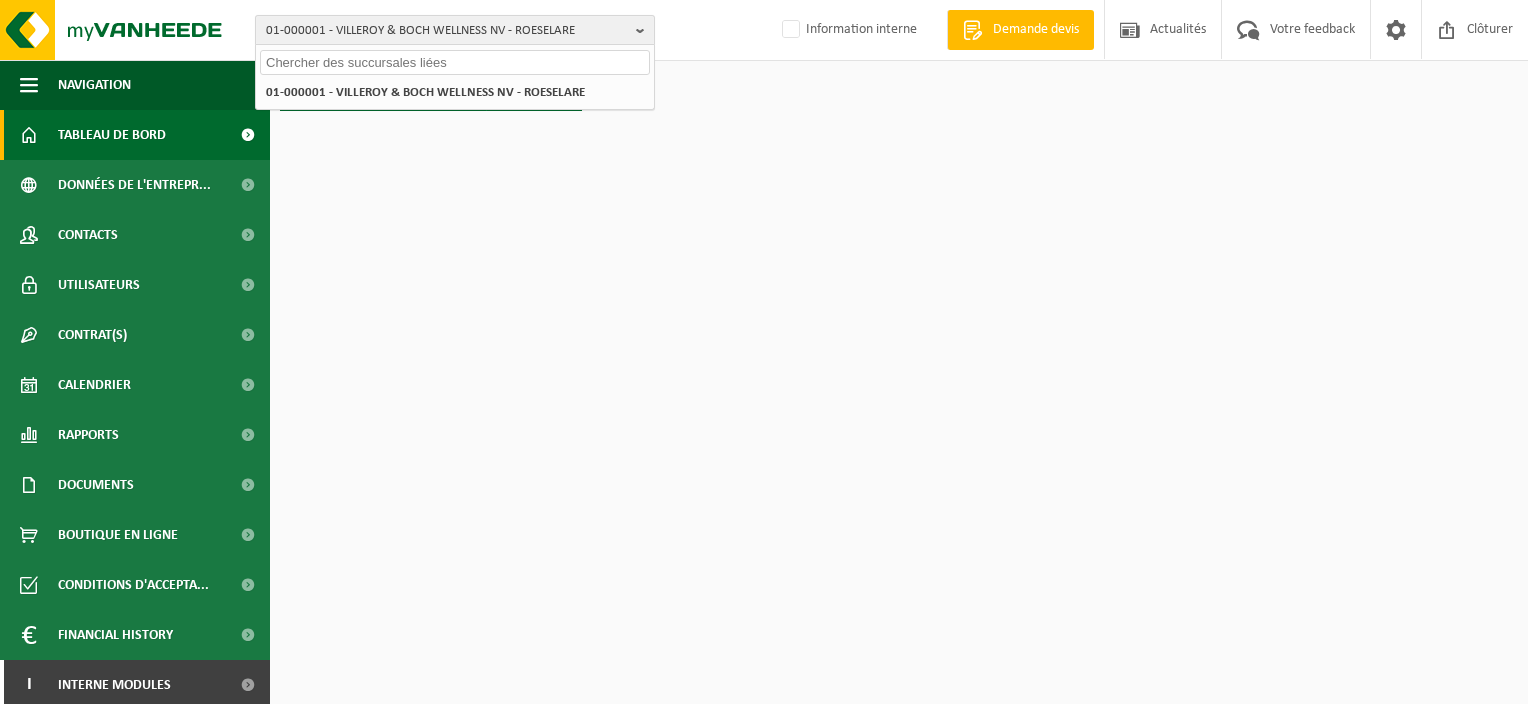 paste on "[CODE]" 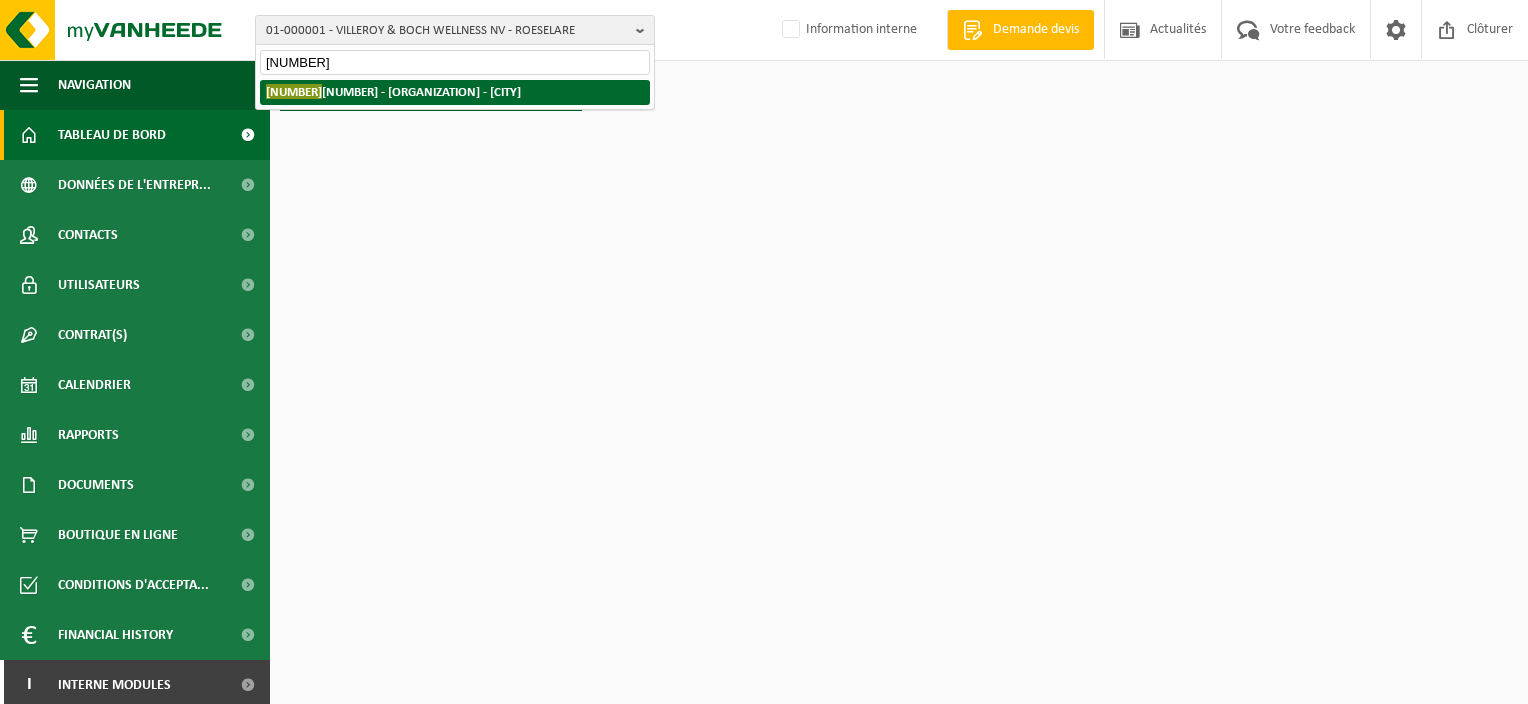 type on "[CODE]" 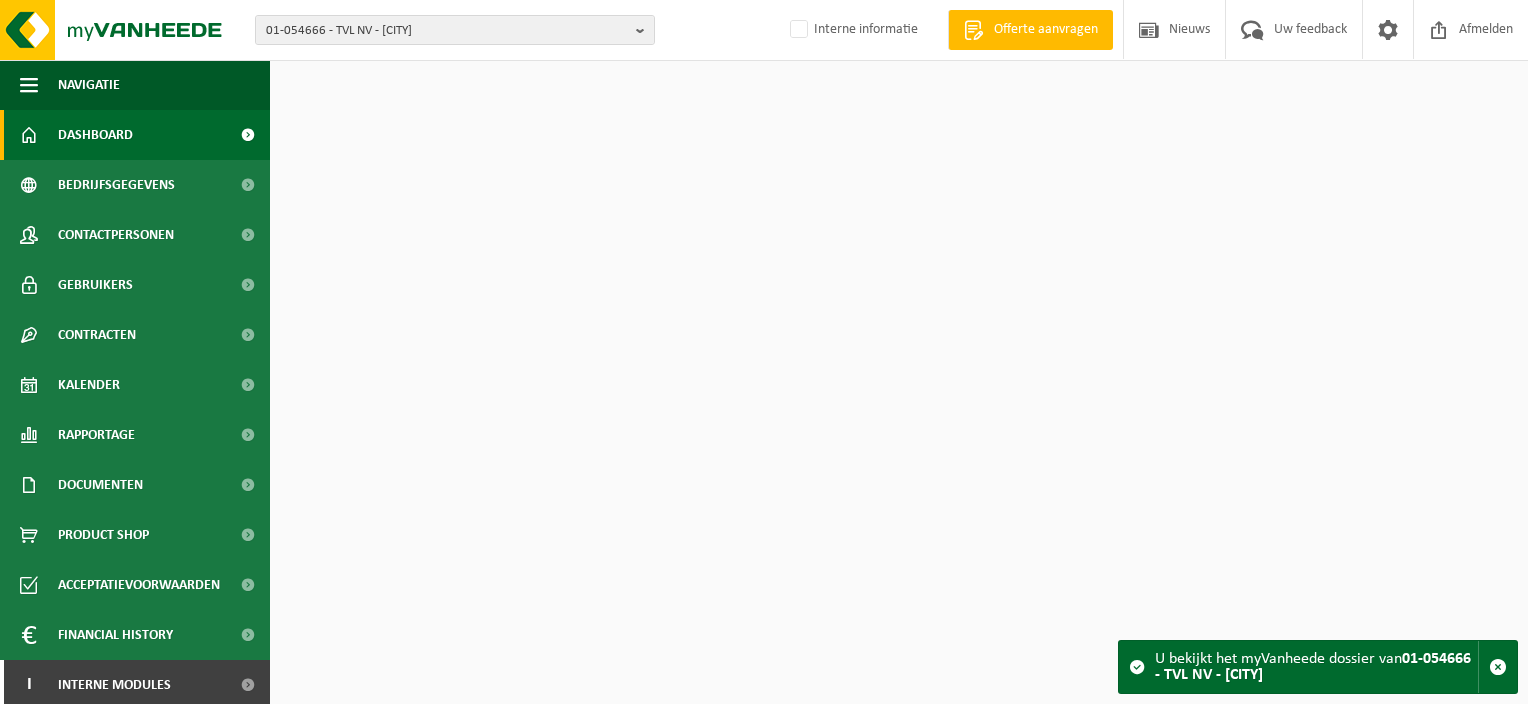 scroll, scrollTop: 0, scrollLeft: 0, axis: both 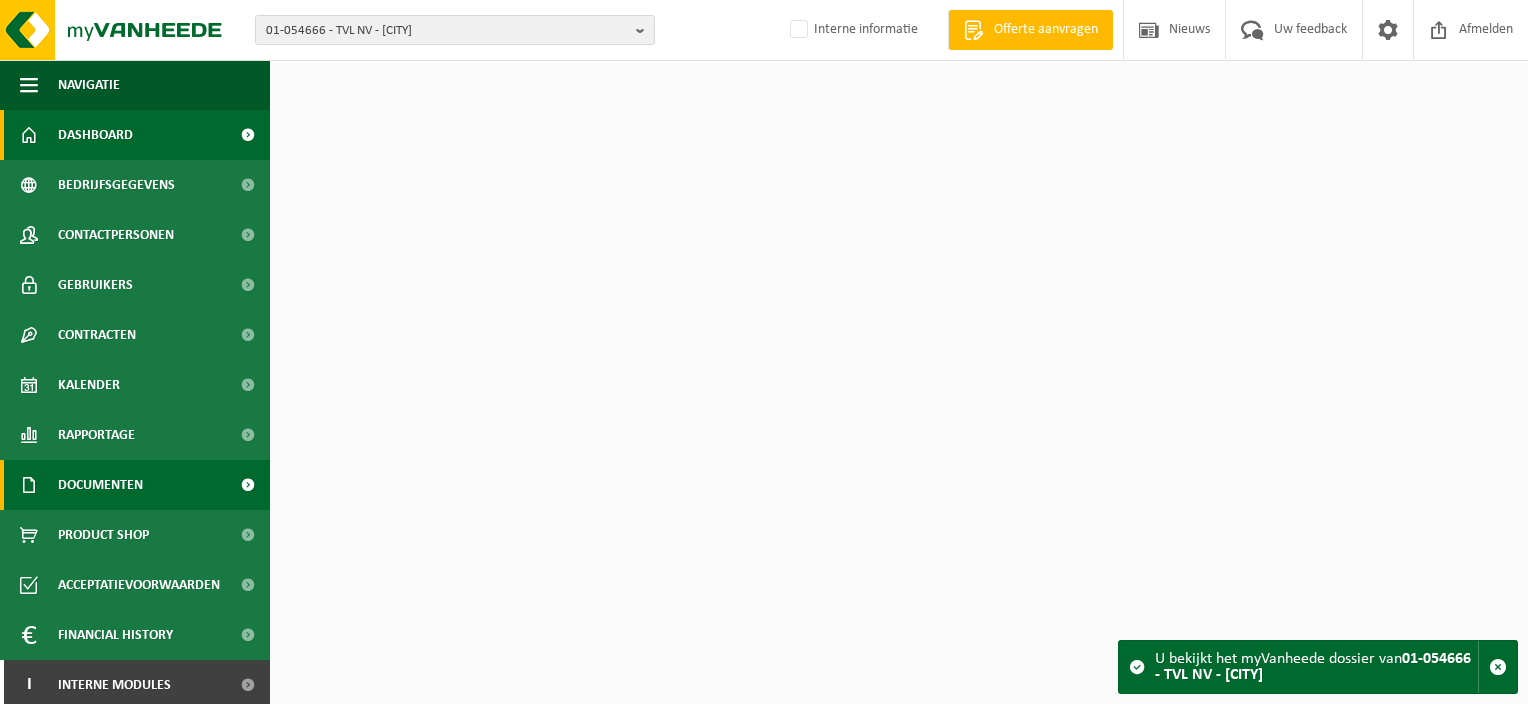 click on "Documenten" at bounding box center [100, 485] 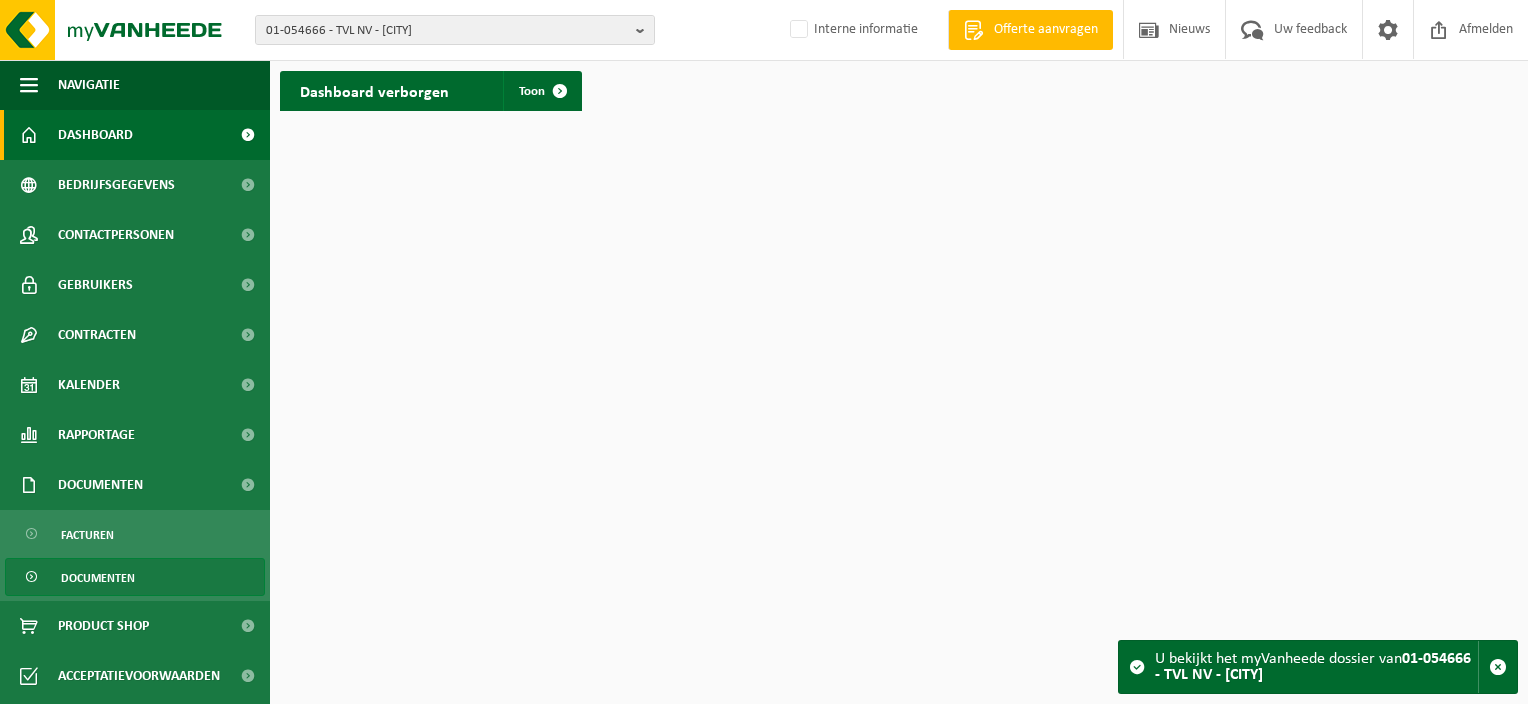 click on "Documenten" at bounding box center (98, 578) 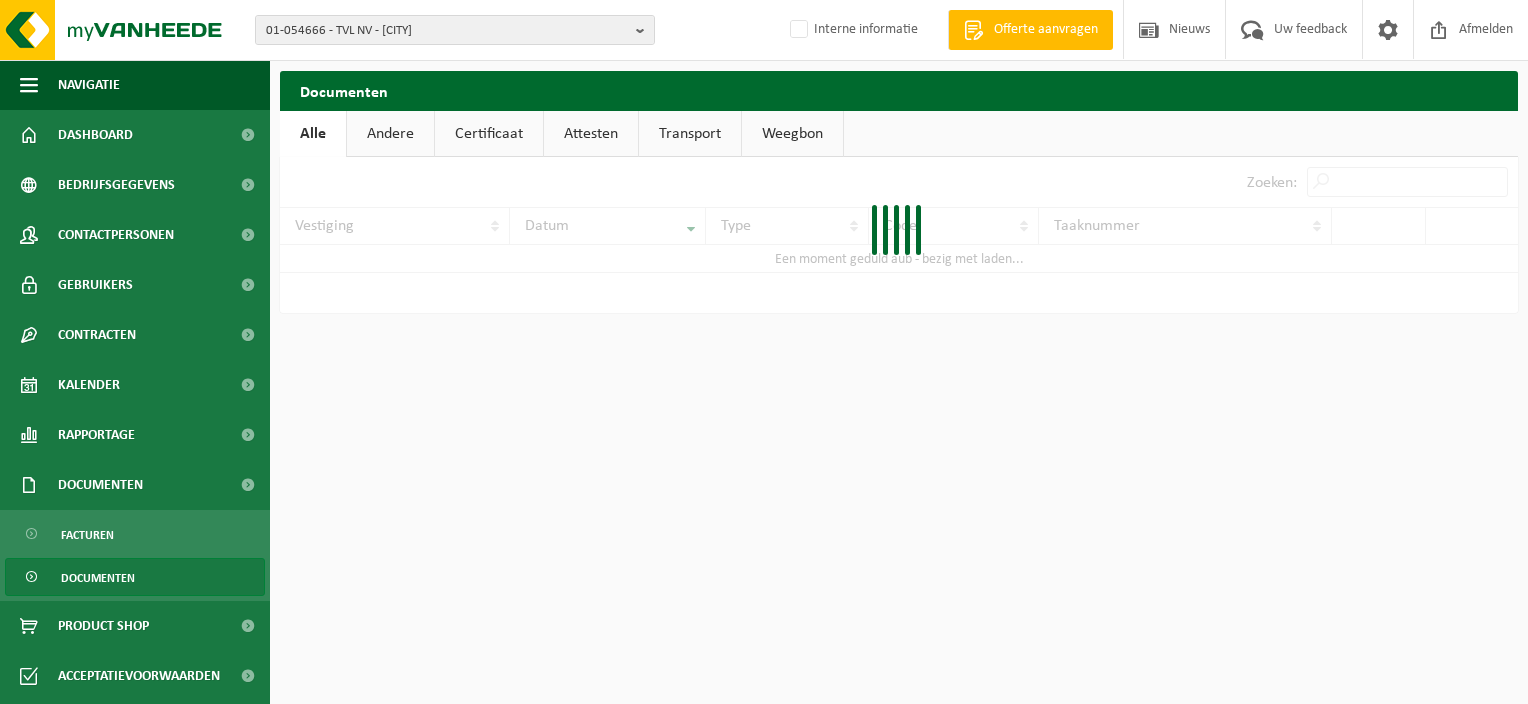 scroll, scrollTop: 0, scrollLeft: 0, axis: both 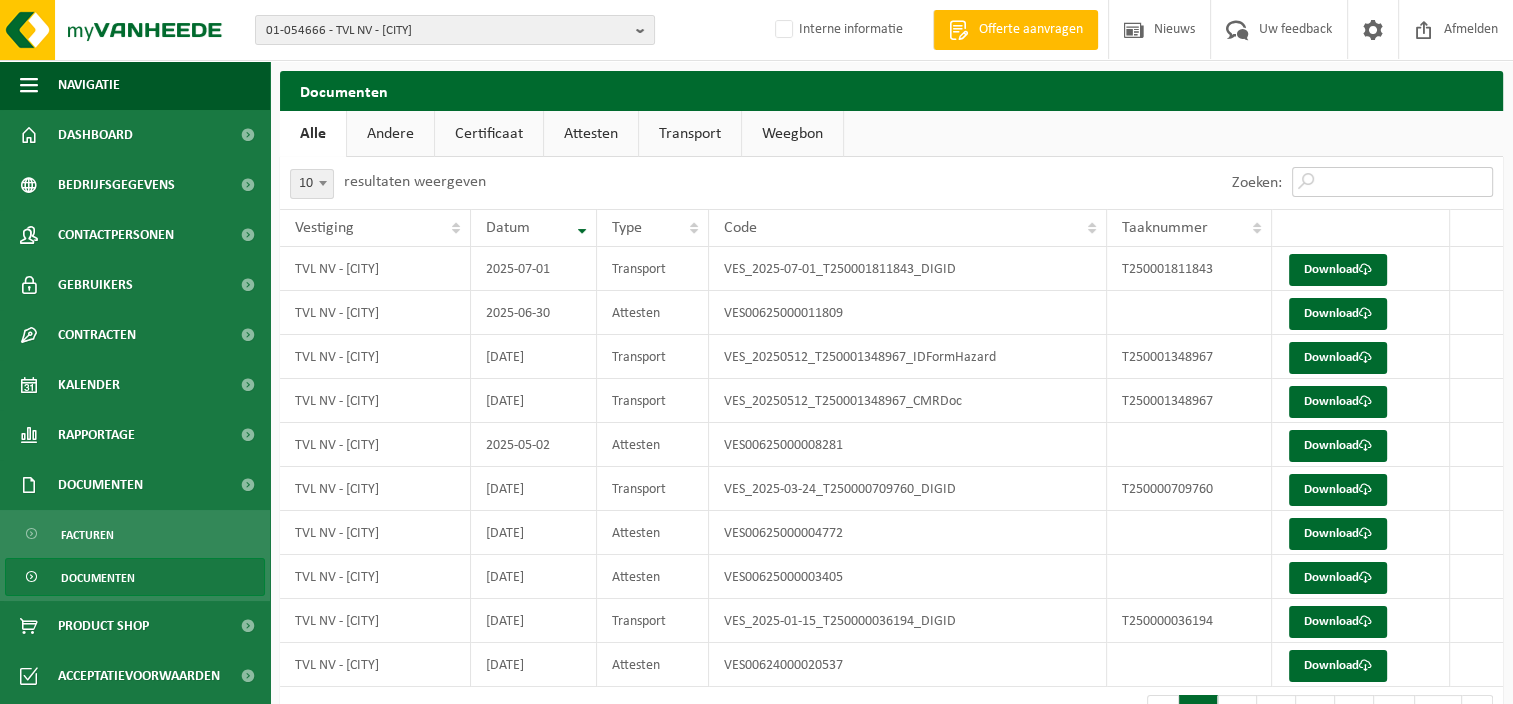 click on "Zoeken:" at bounding box center (1392, 182) 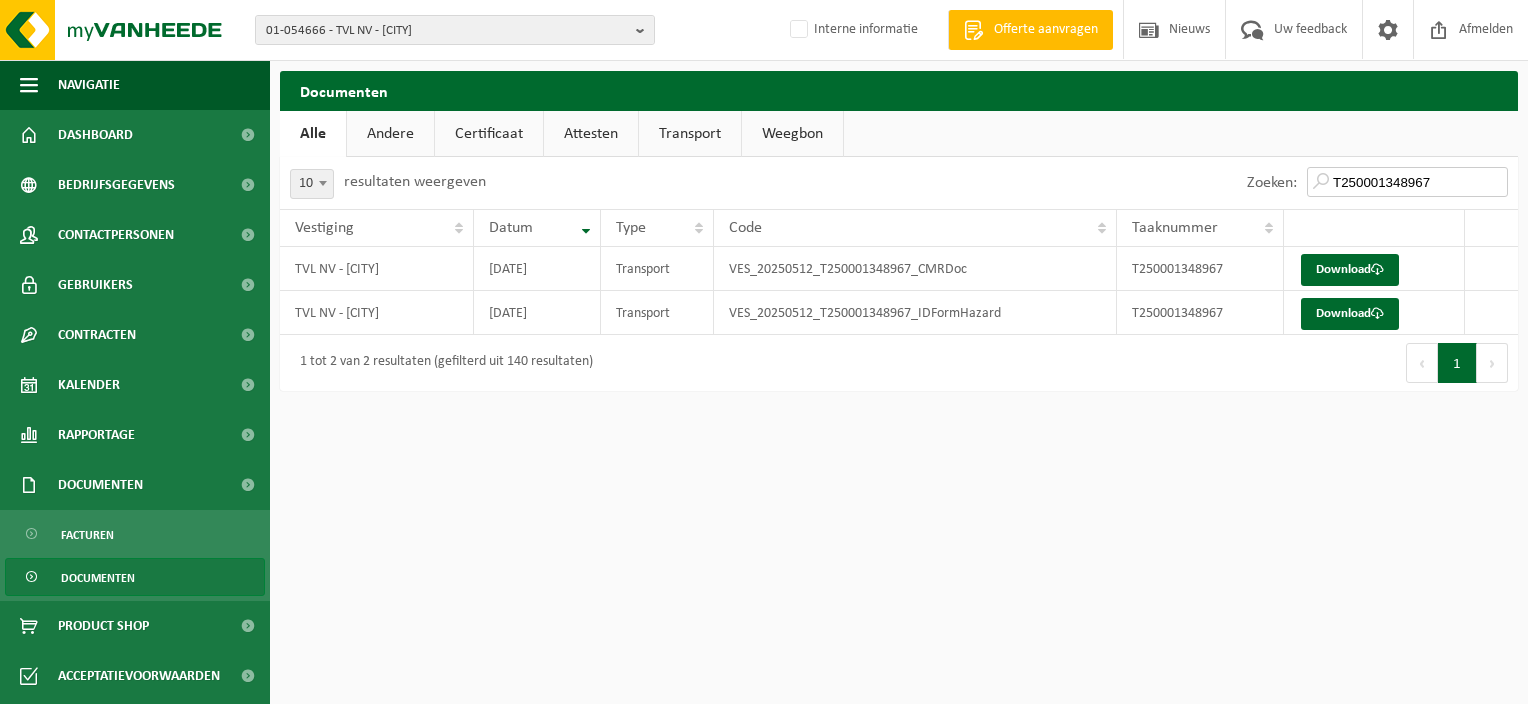 click on "T250001348967" at bounding box center (1407, 182) 